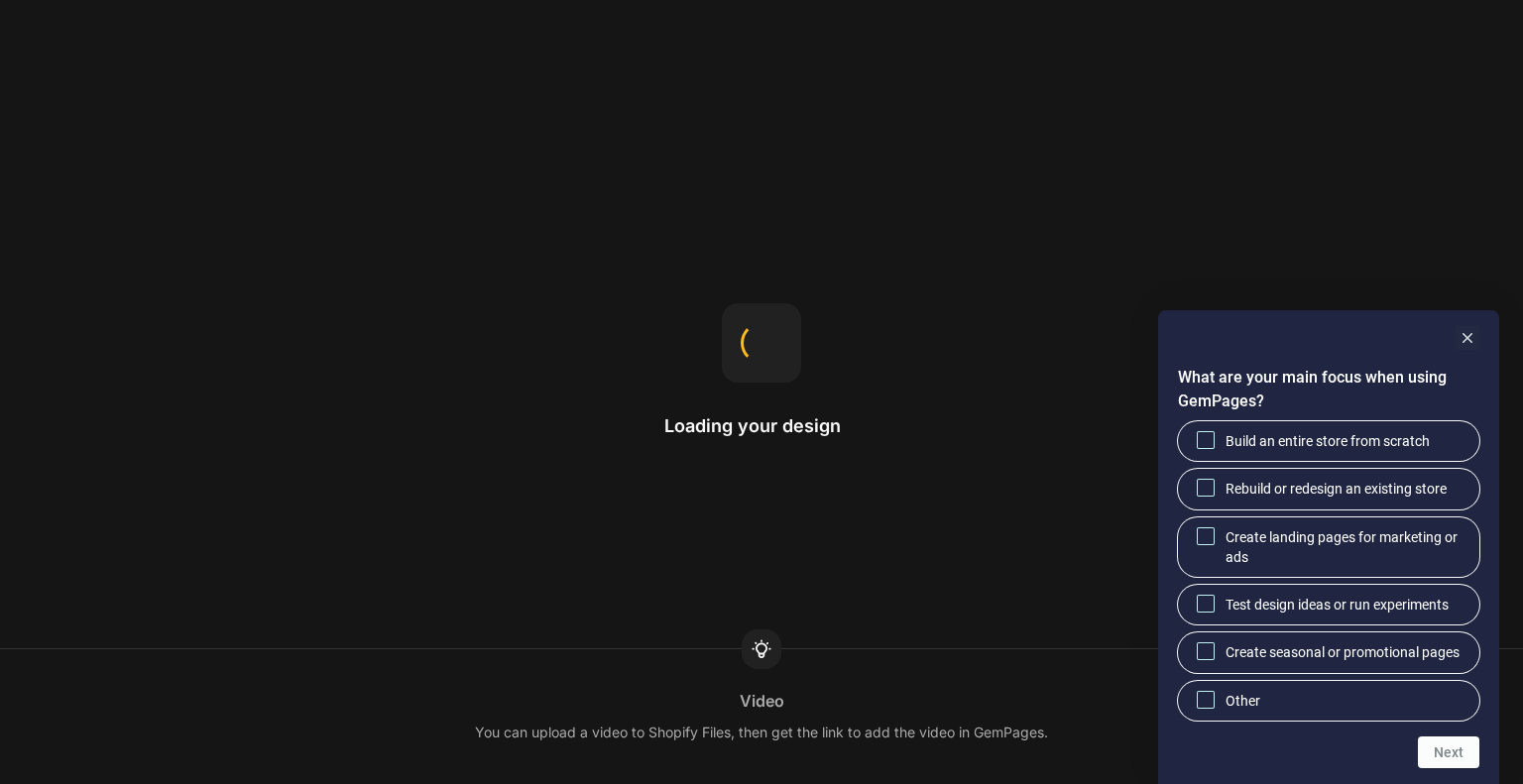 scroll, scrollTop: 0, scrollLeft: 0, axis: both 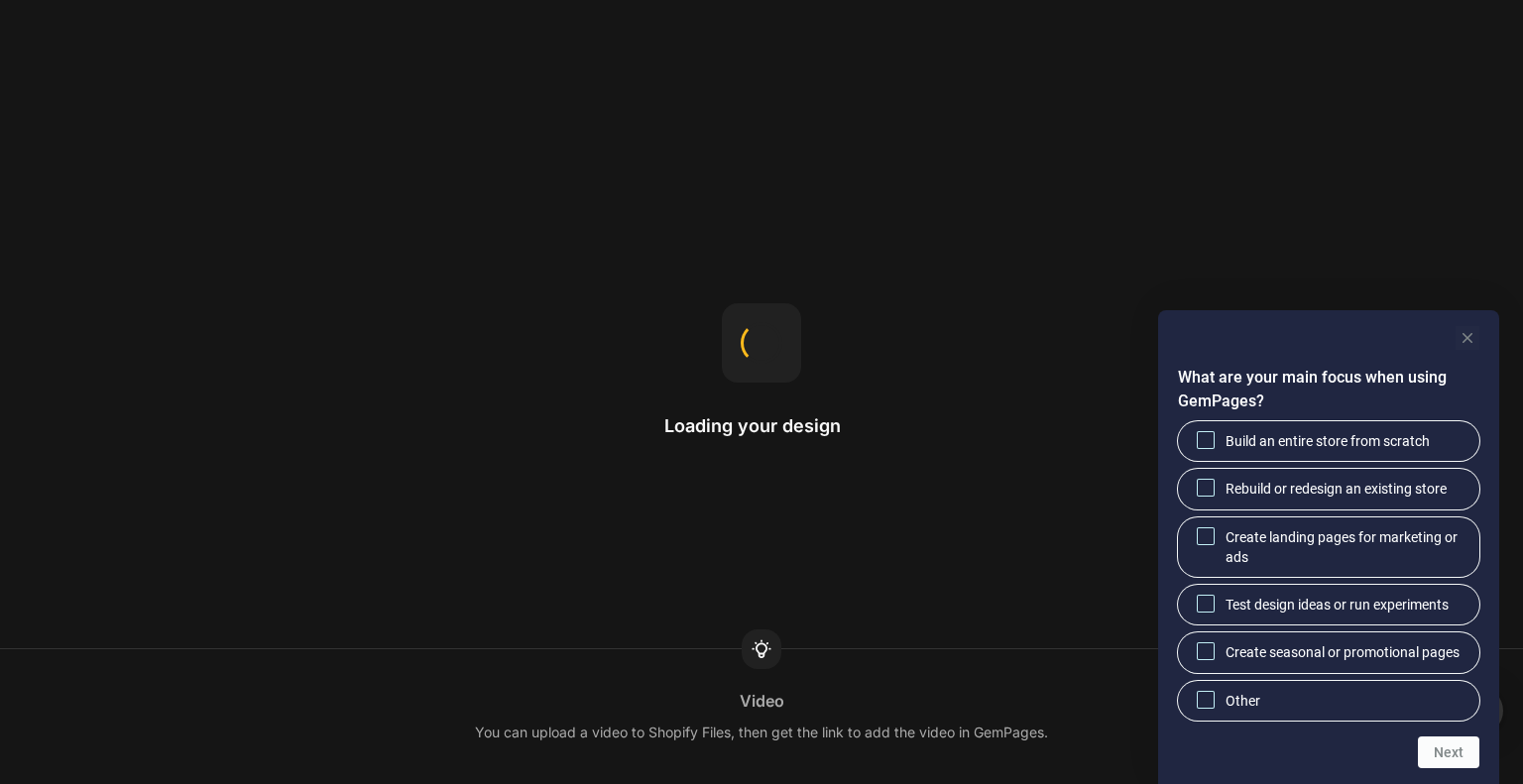 click 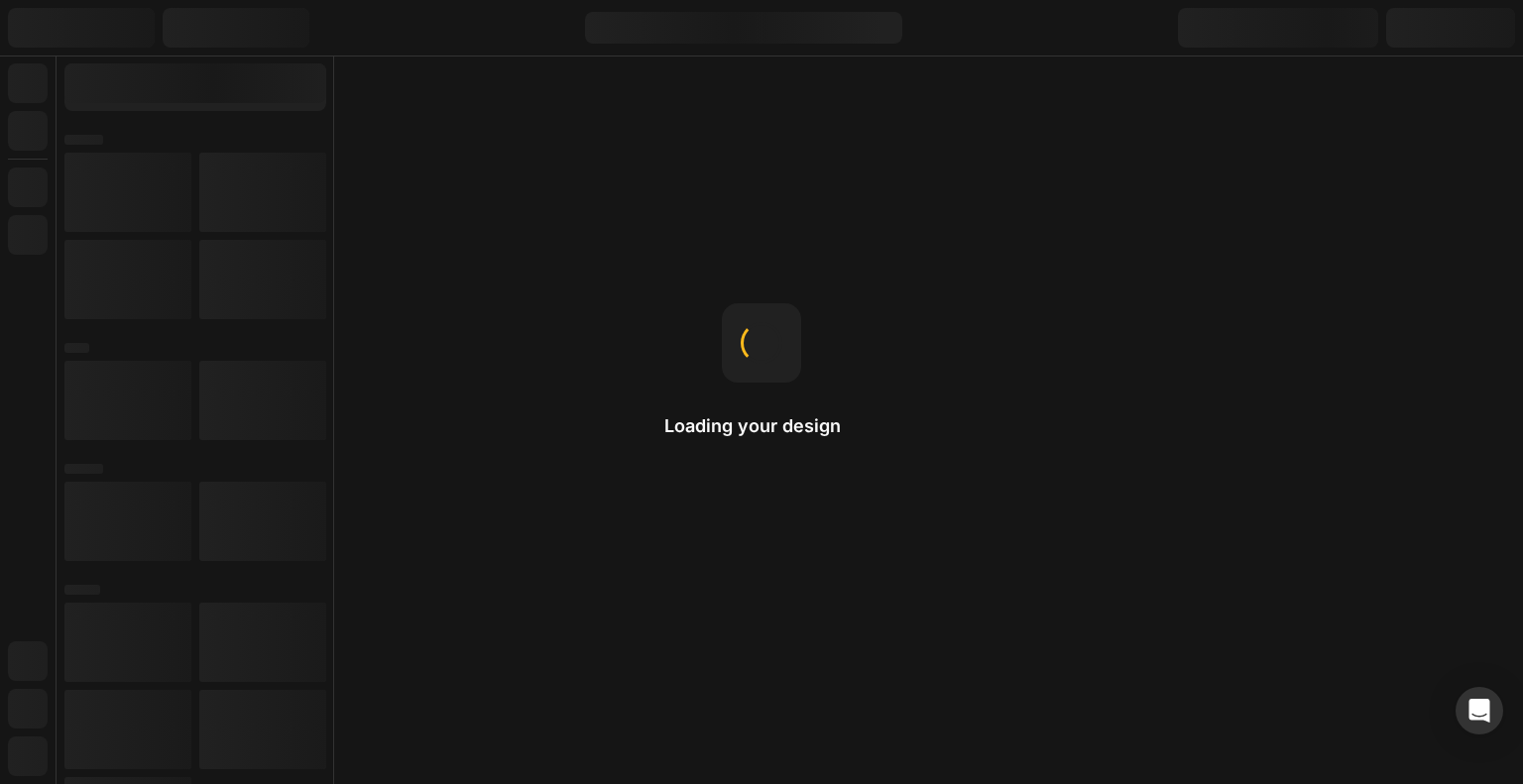 scroll, scrollTop: 0, scrollLeft: 0, axis: both 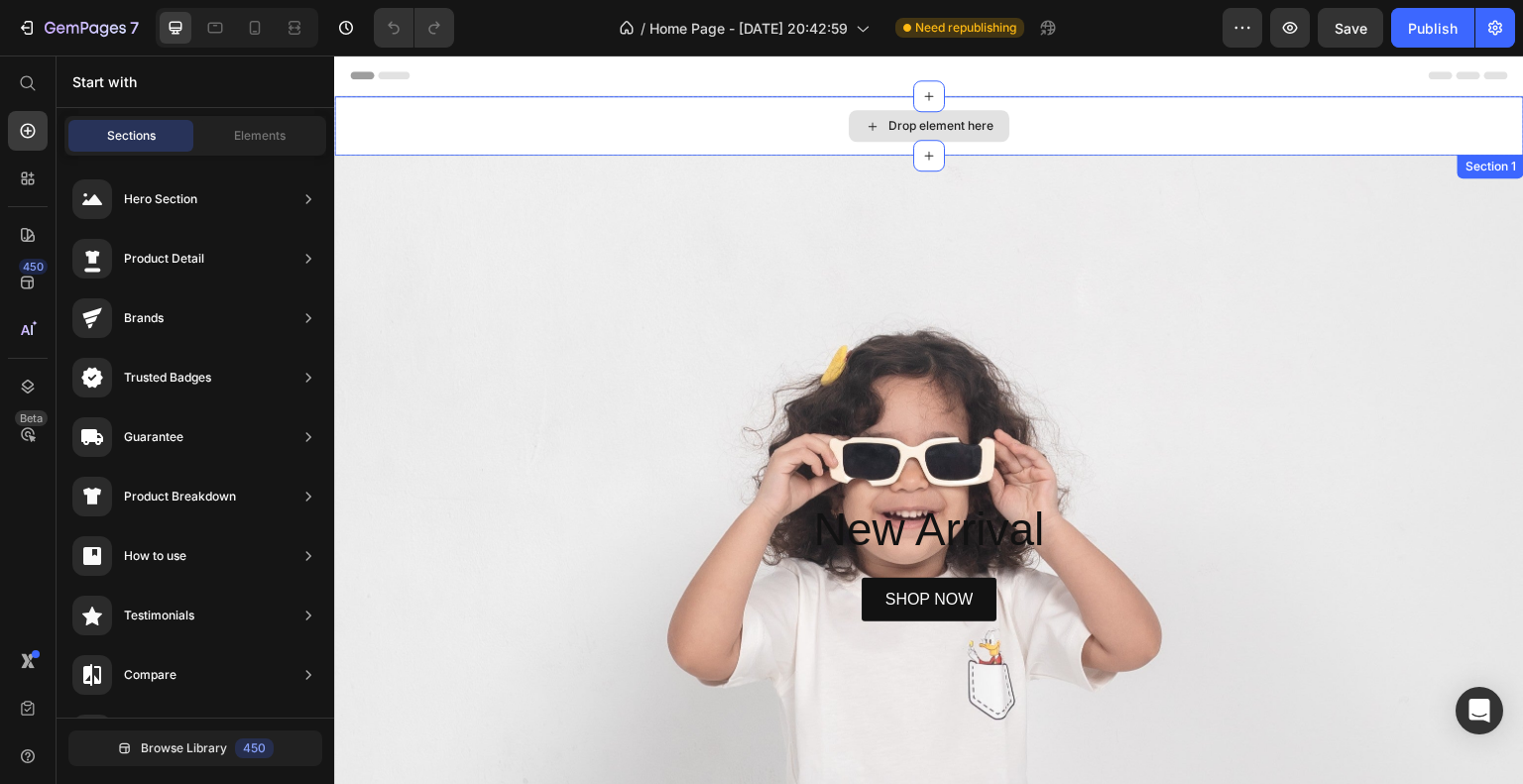 click on "Drop element here" at bounding box center [929, 126] 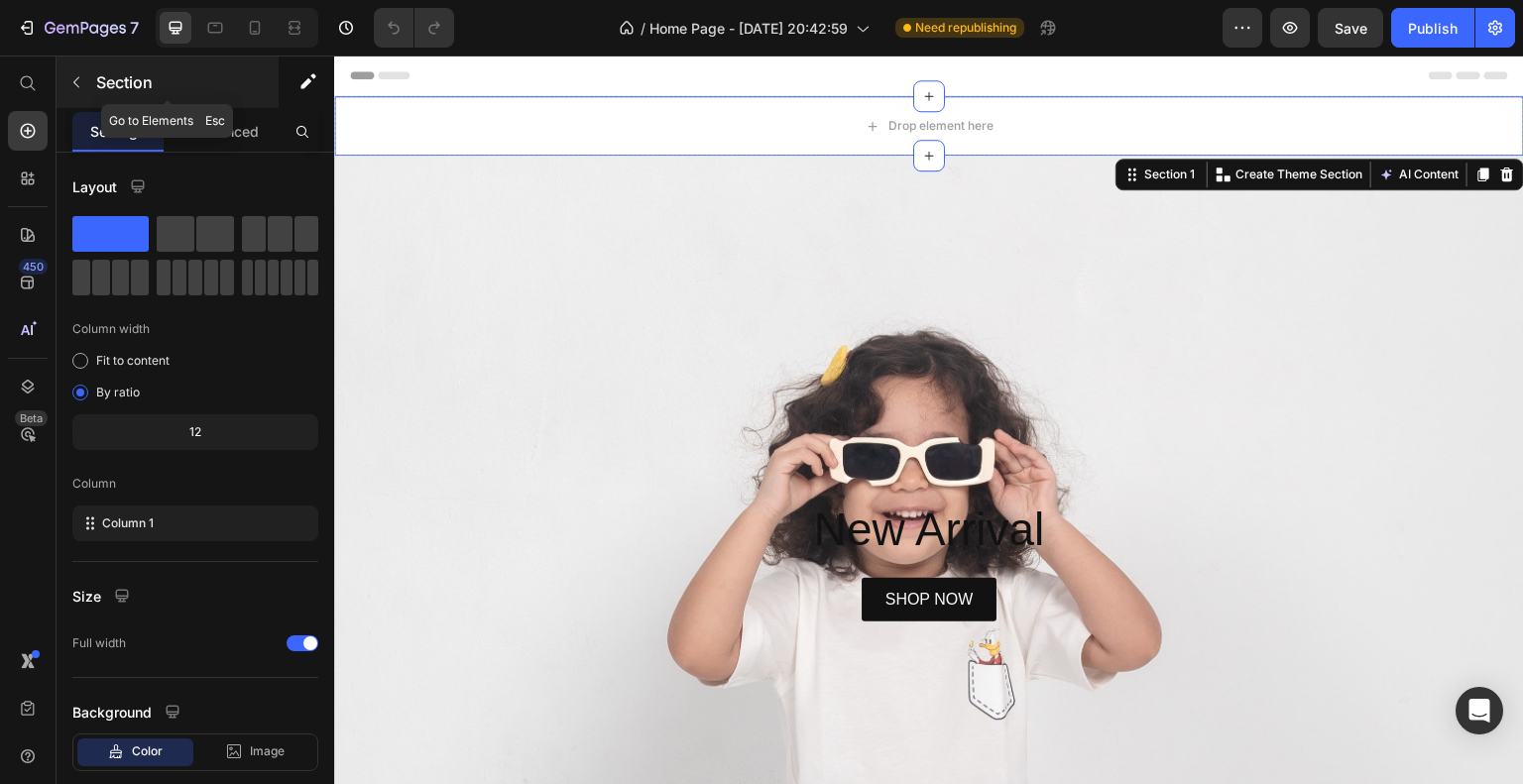 click 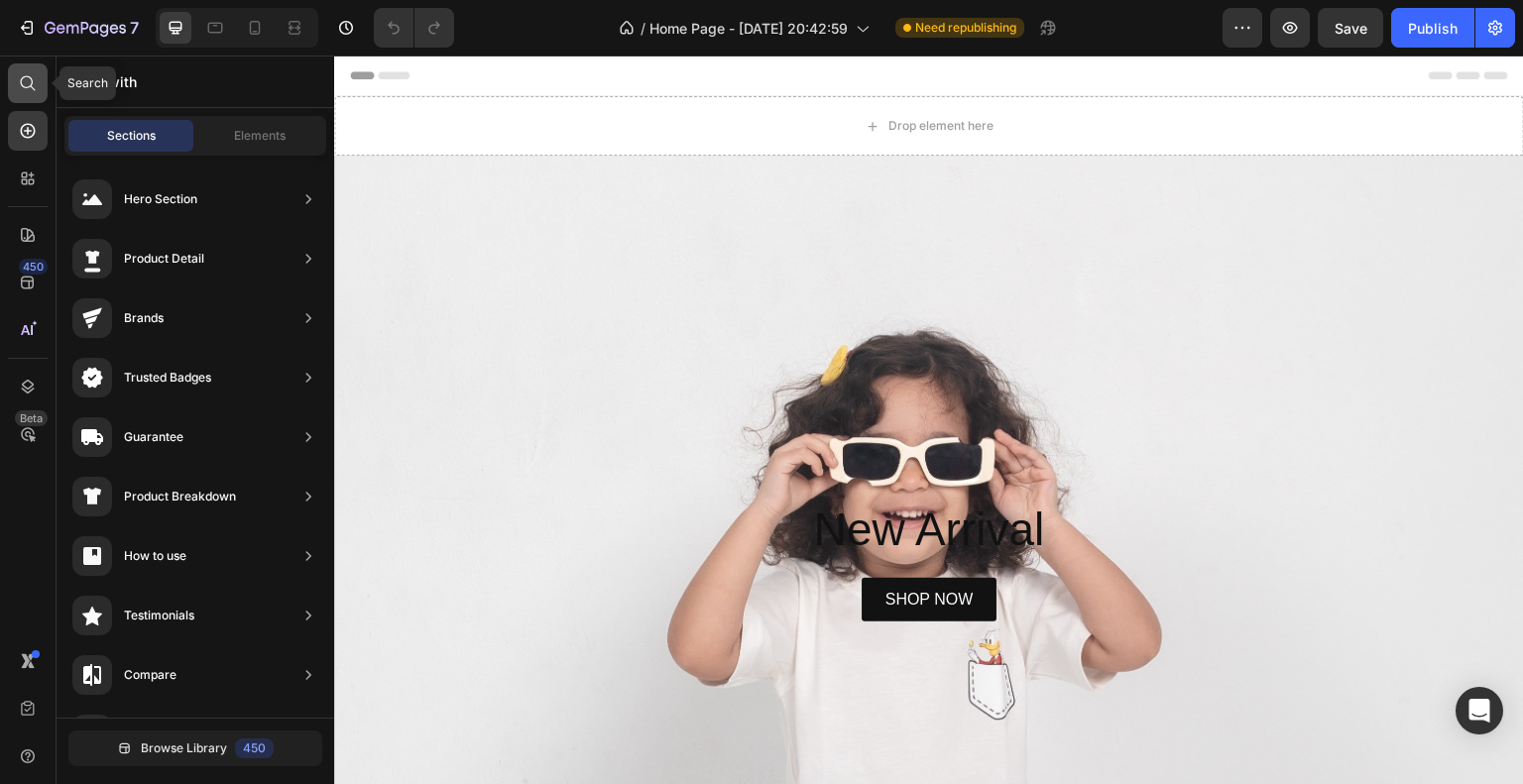 click 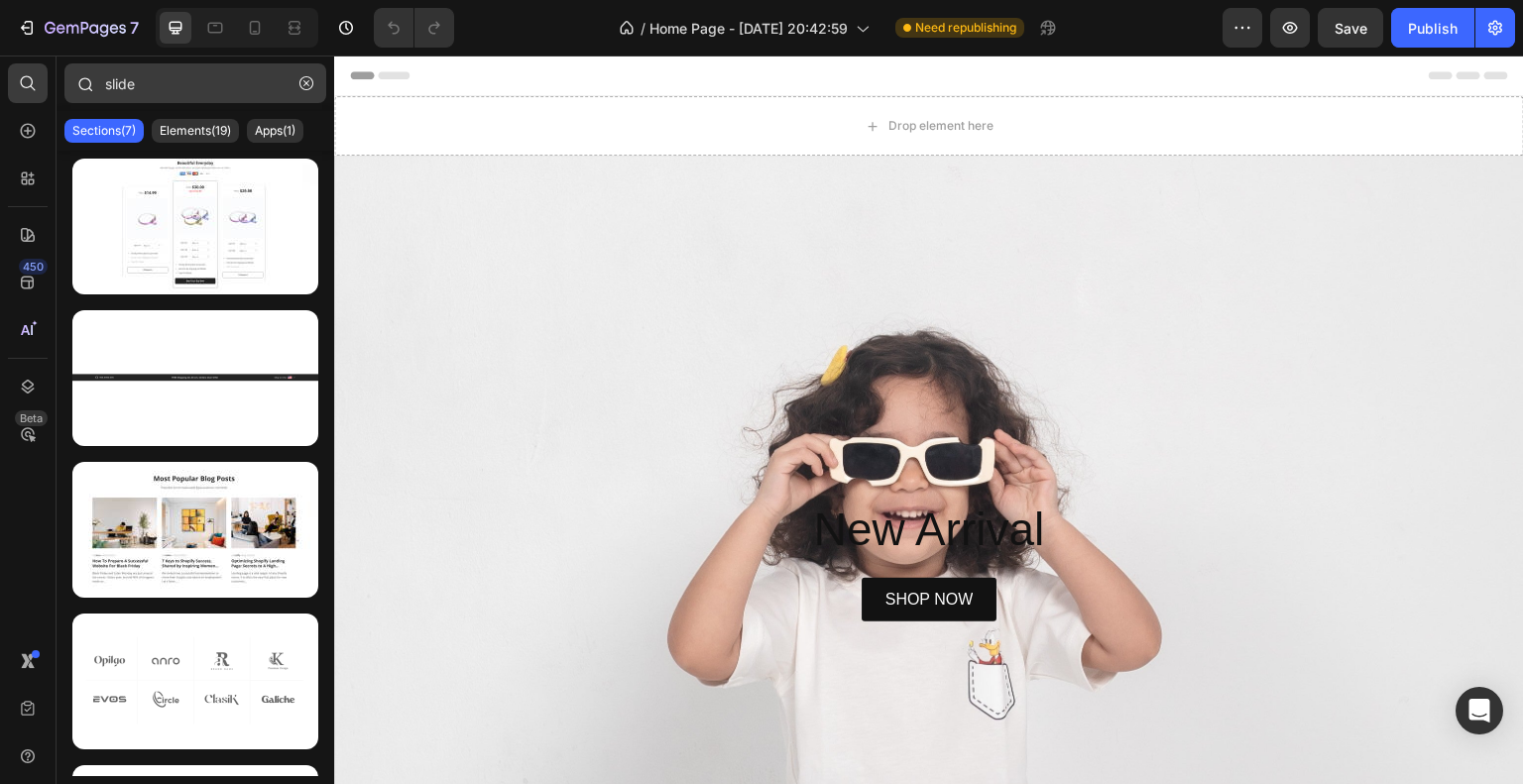 click on "slide" at bounding box center (195, 83) 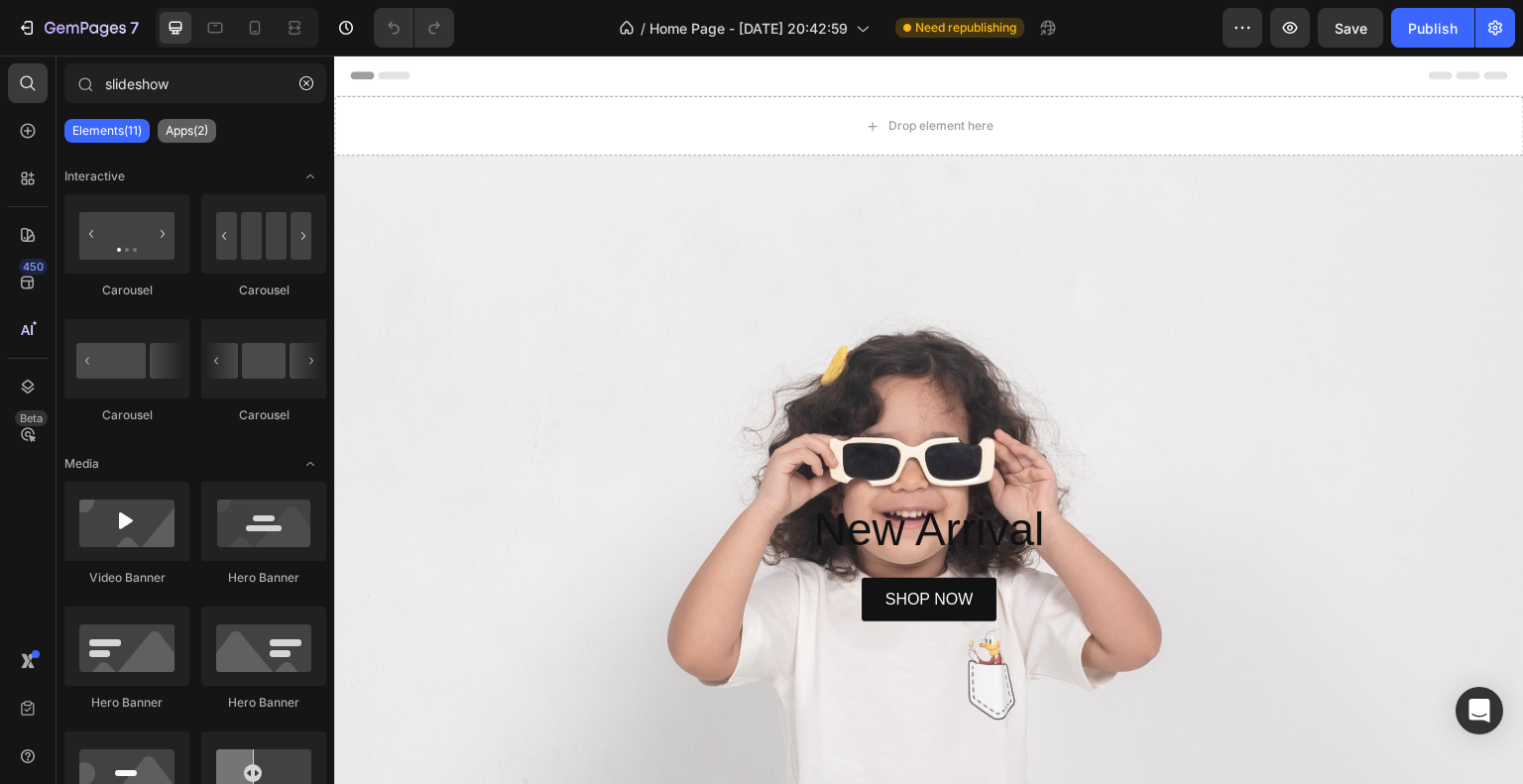 type on "slideshow" 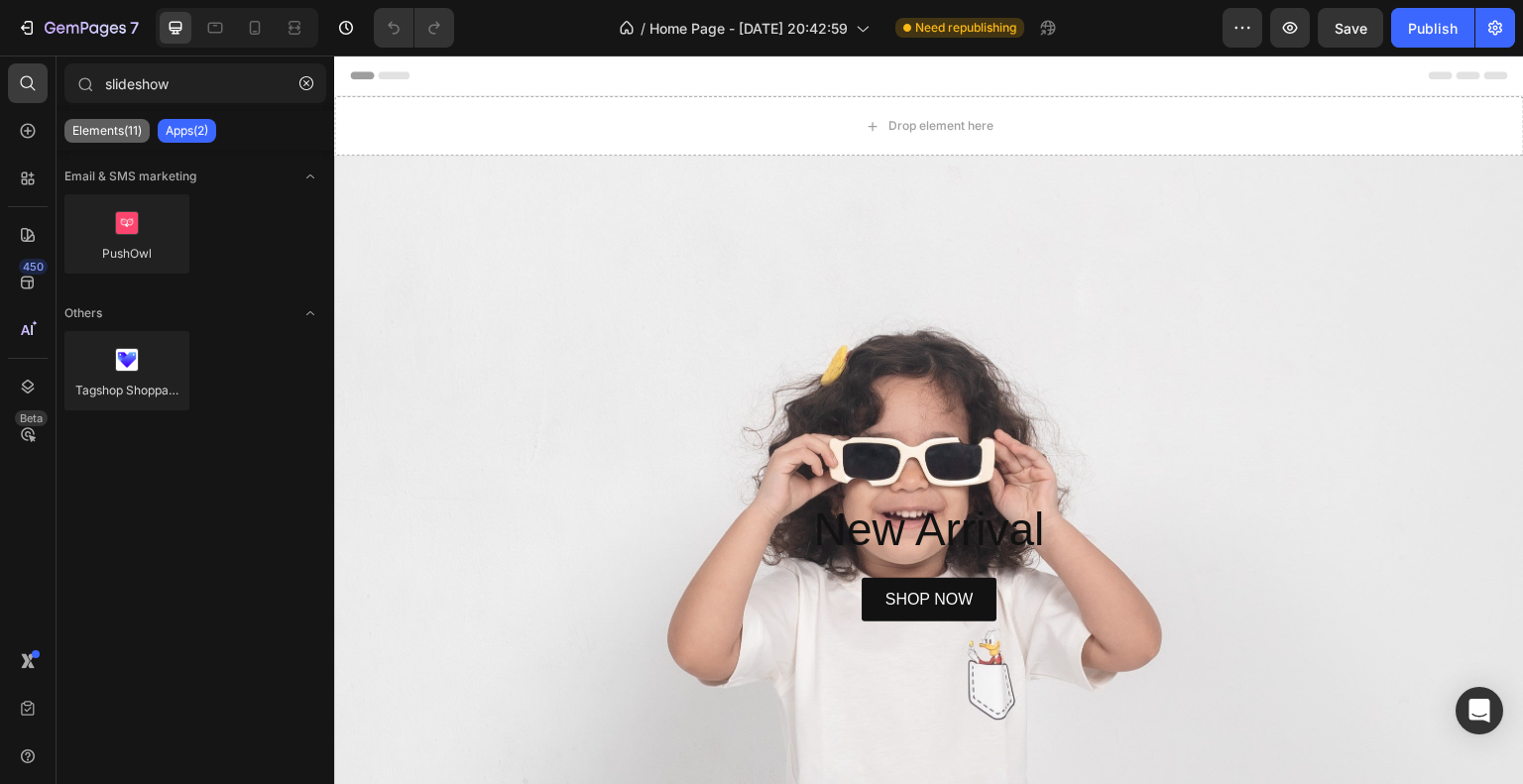 click on "Elements(11)" at bounding box center (107, 131) 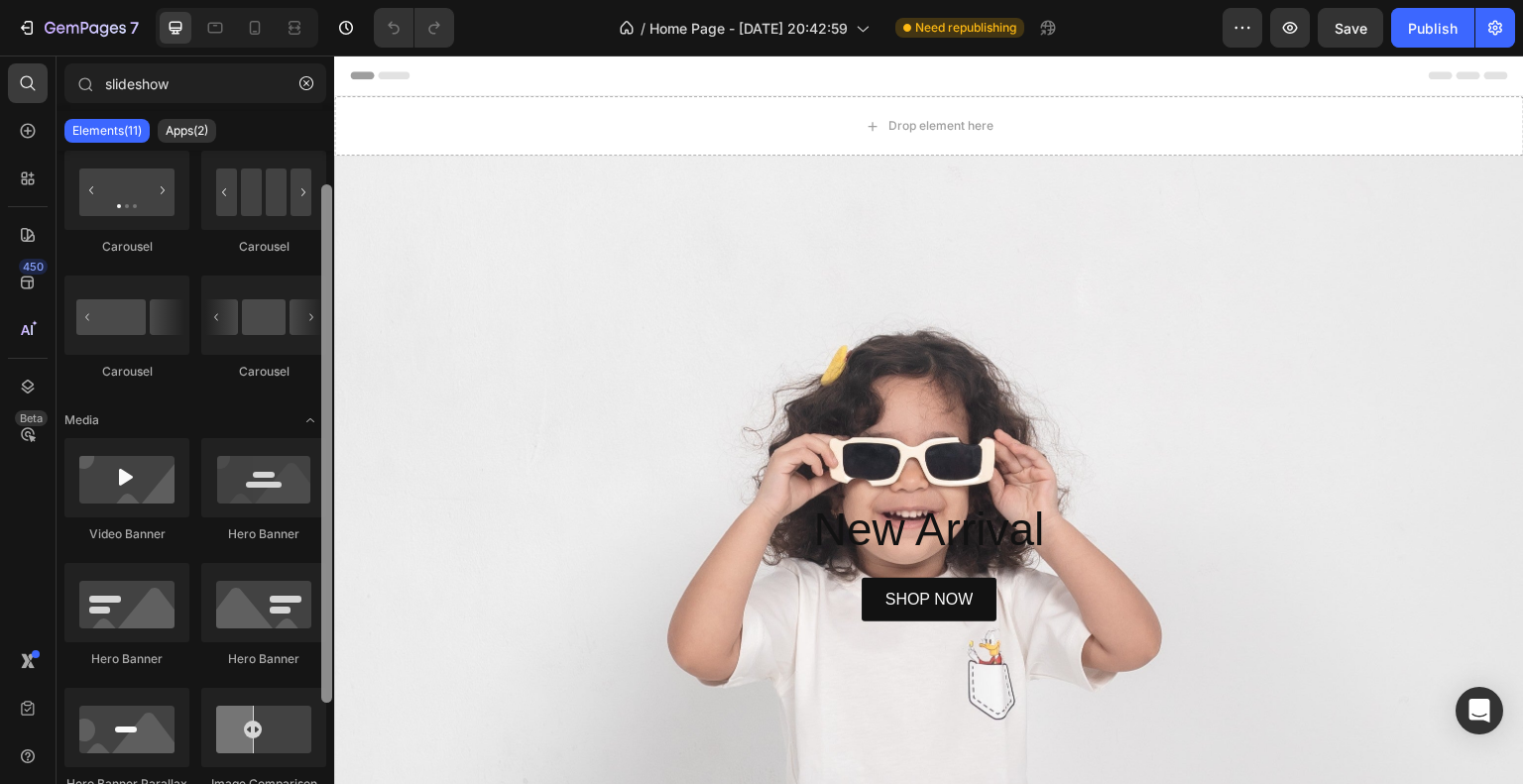 scroll, scrollTop: 0, scrollLeft: 0, axis: both 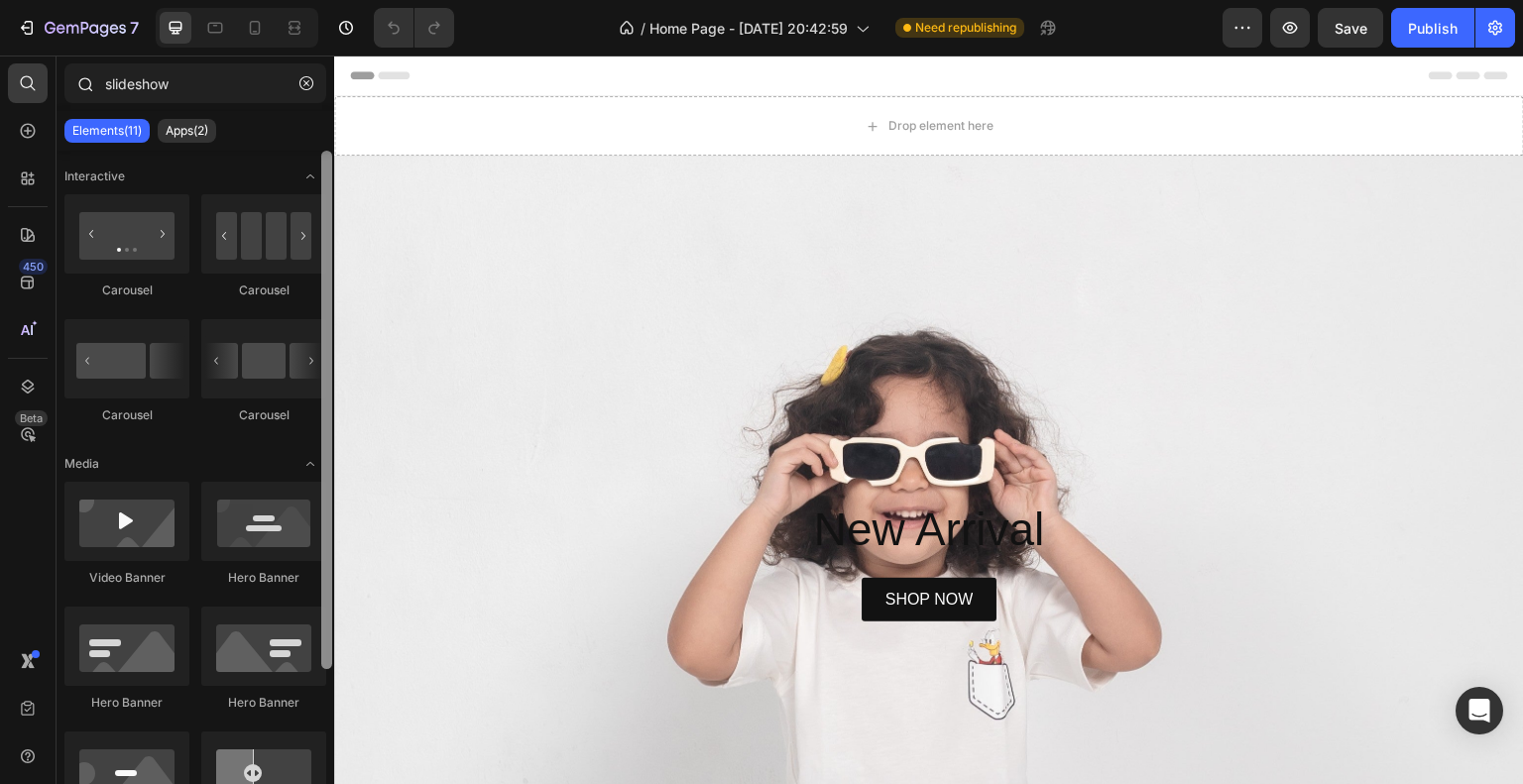 drag, startPoint x: 325, startPoint y: 229, endPoint x: 300, endPoint y: 104, distance: 127.47549 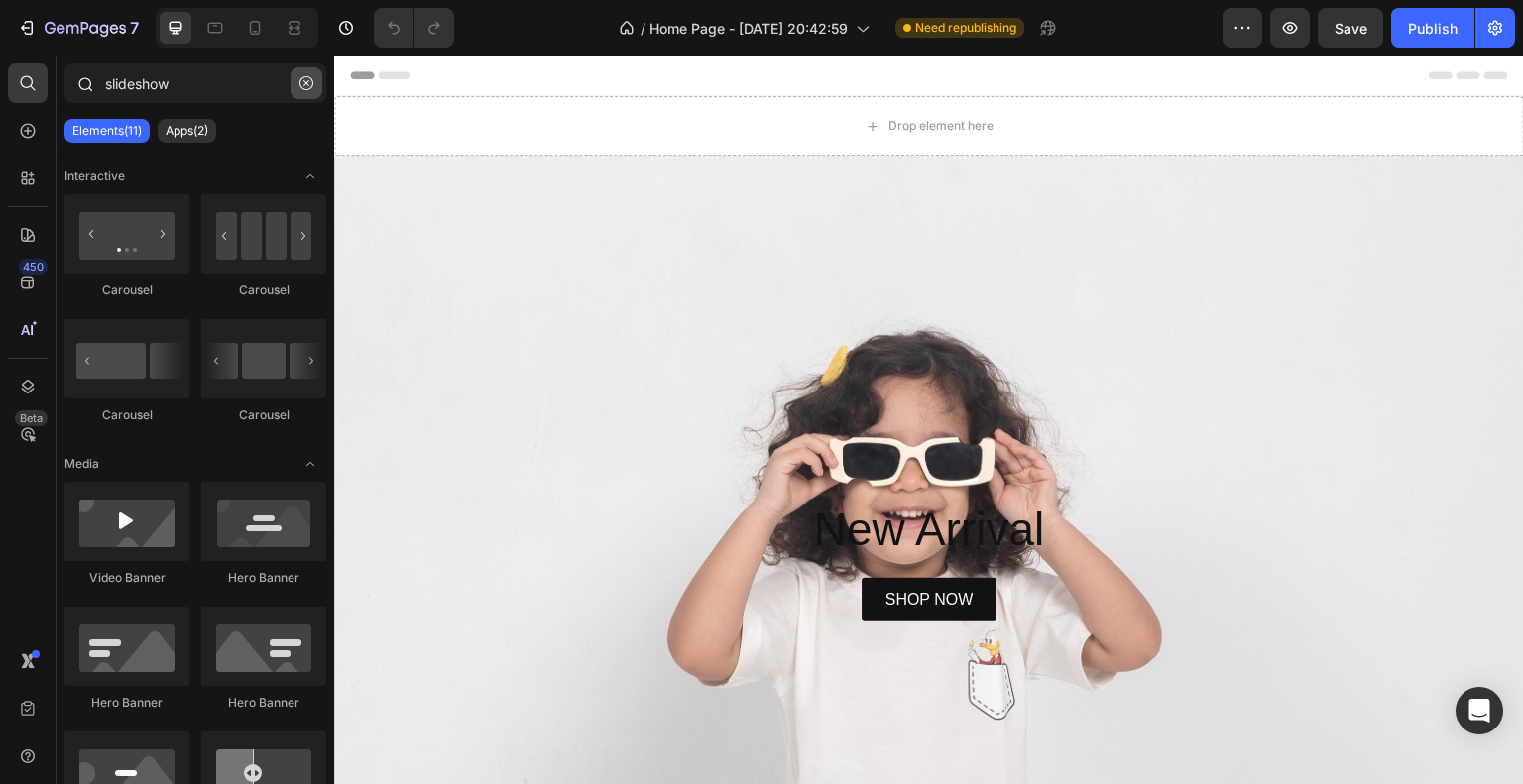 click at bounding box center [306, 83] 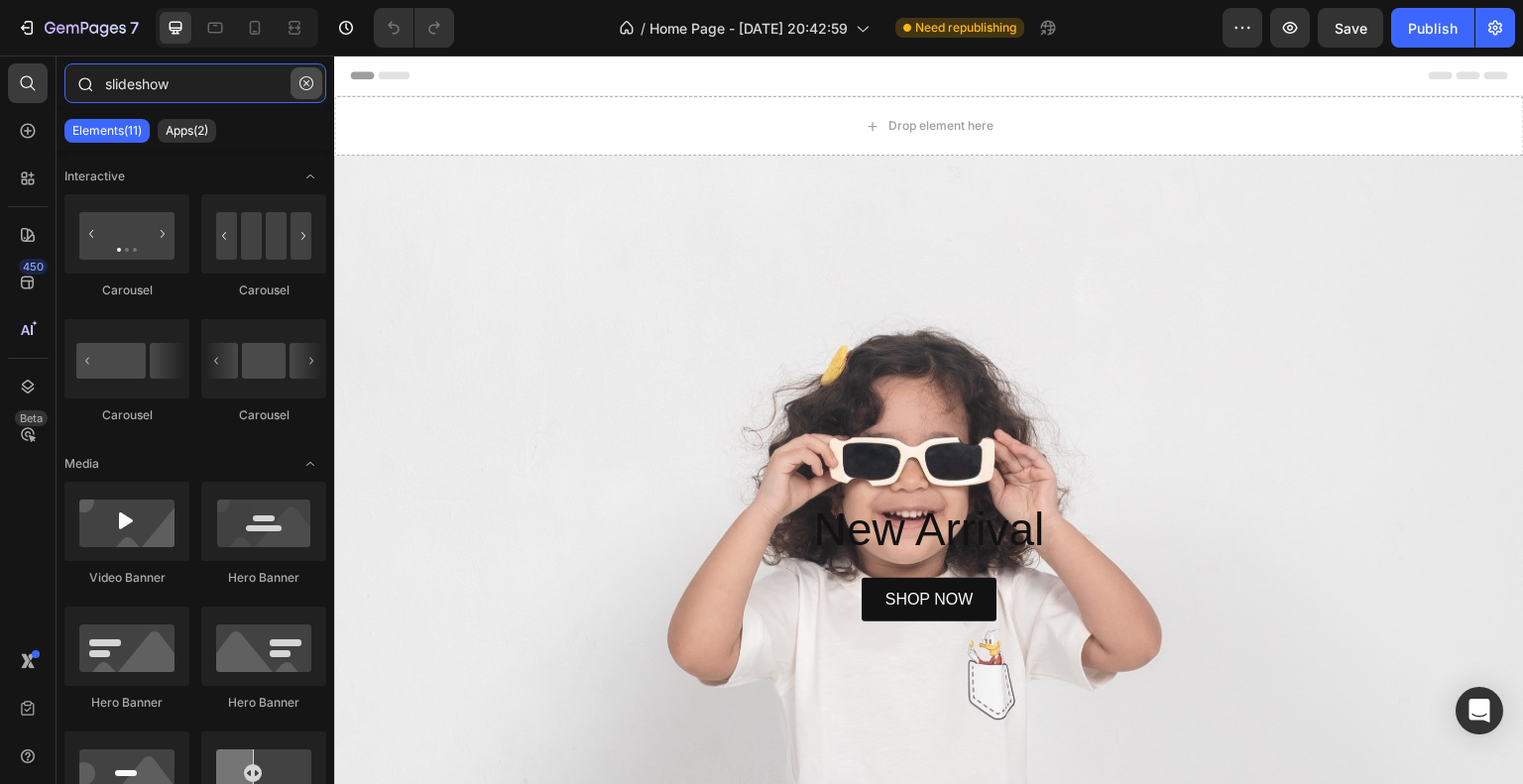 type 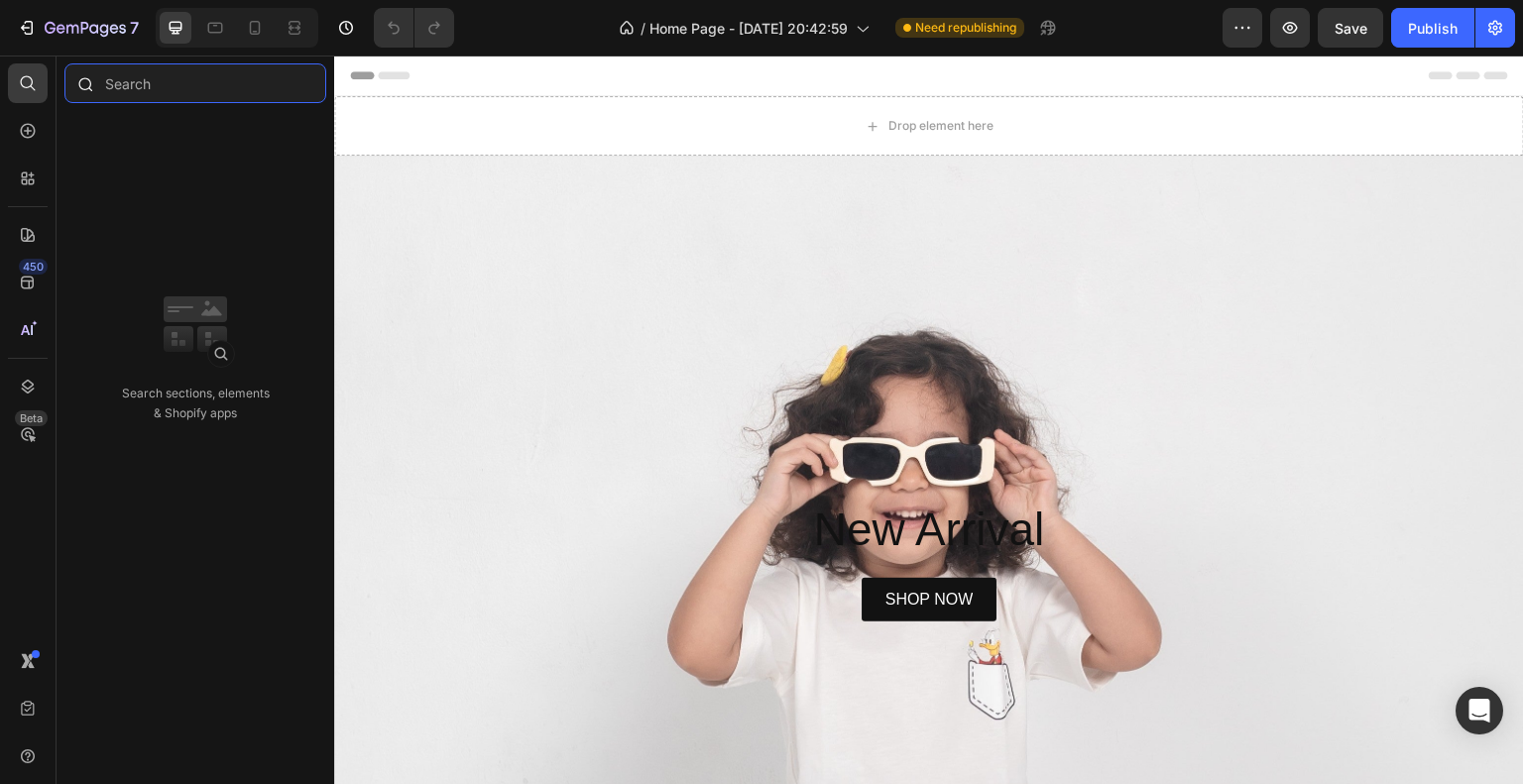 click at bounding box center (195, 83) 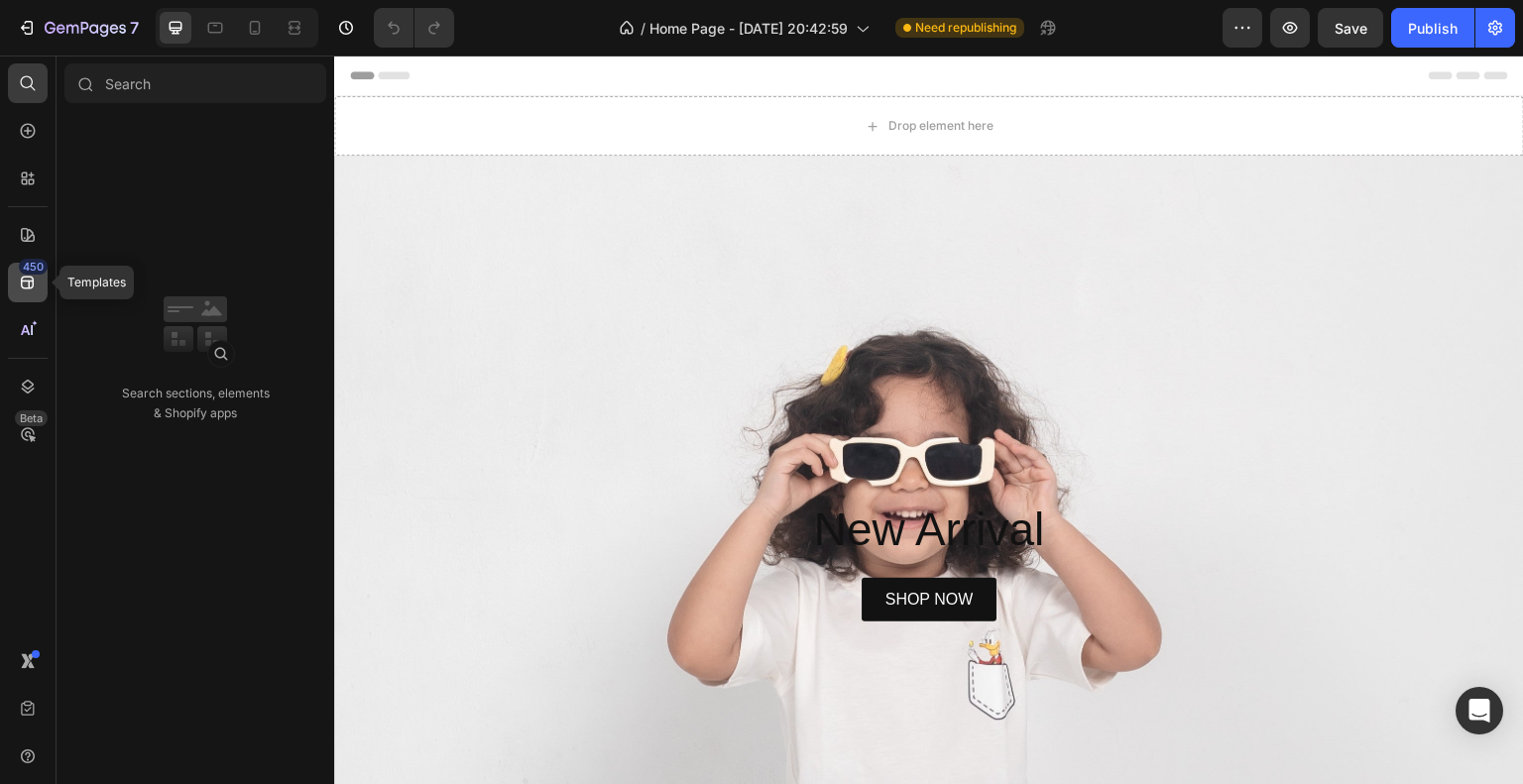 click on "450" 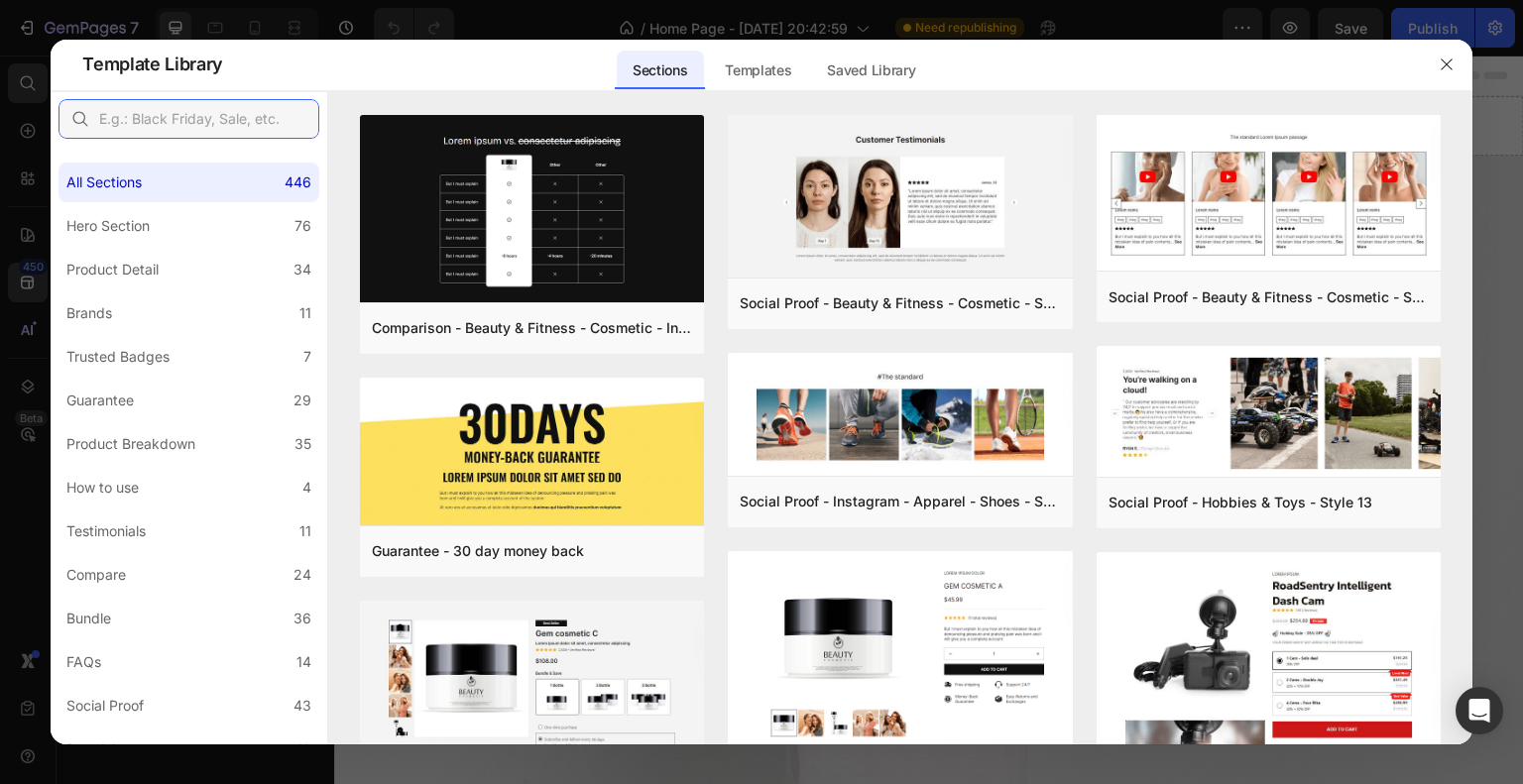 click at bounding box center (188, 119) 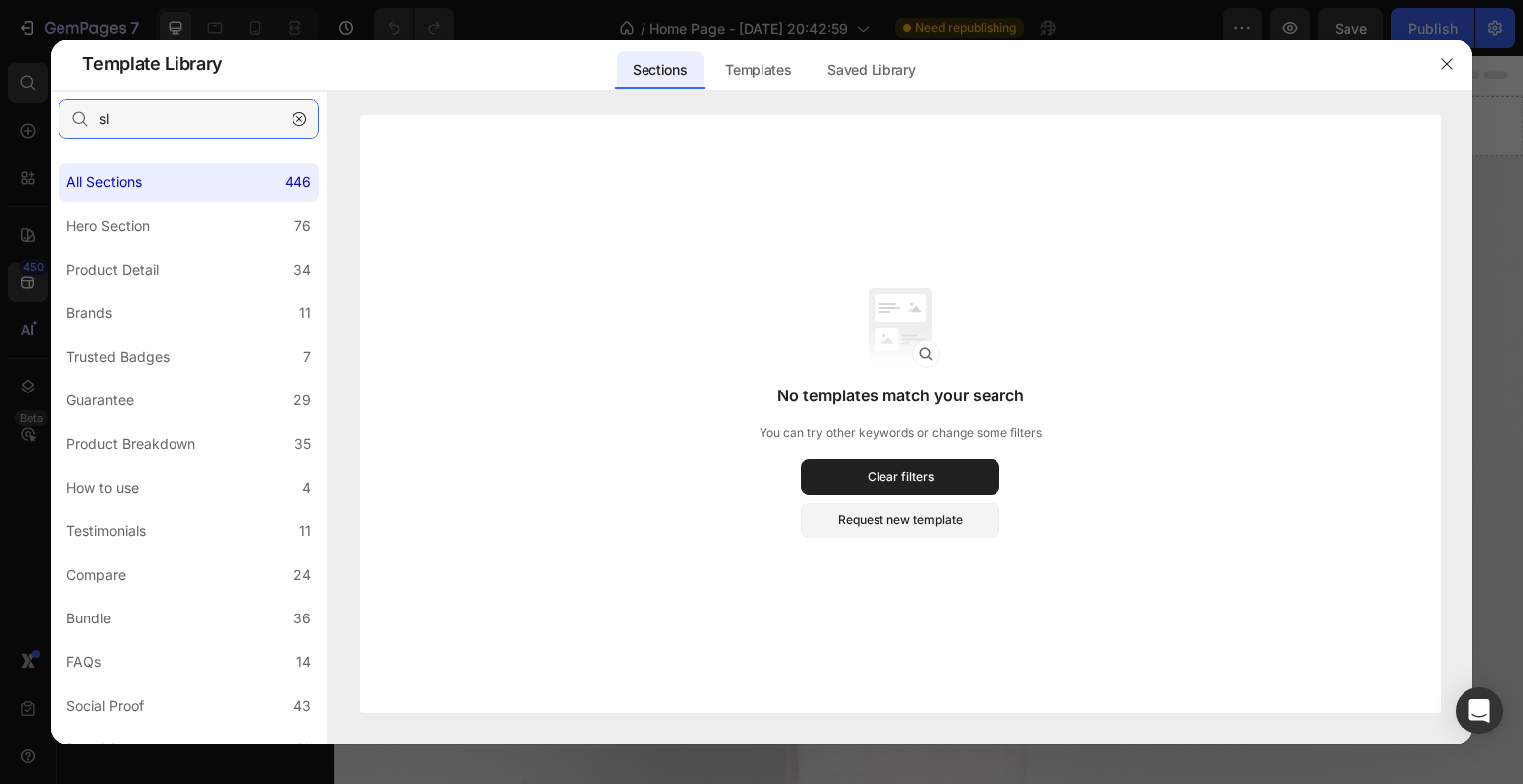 type on "s" 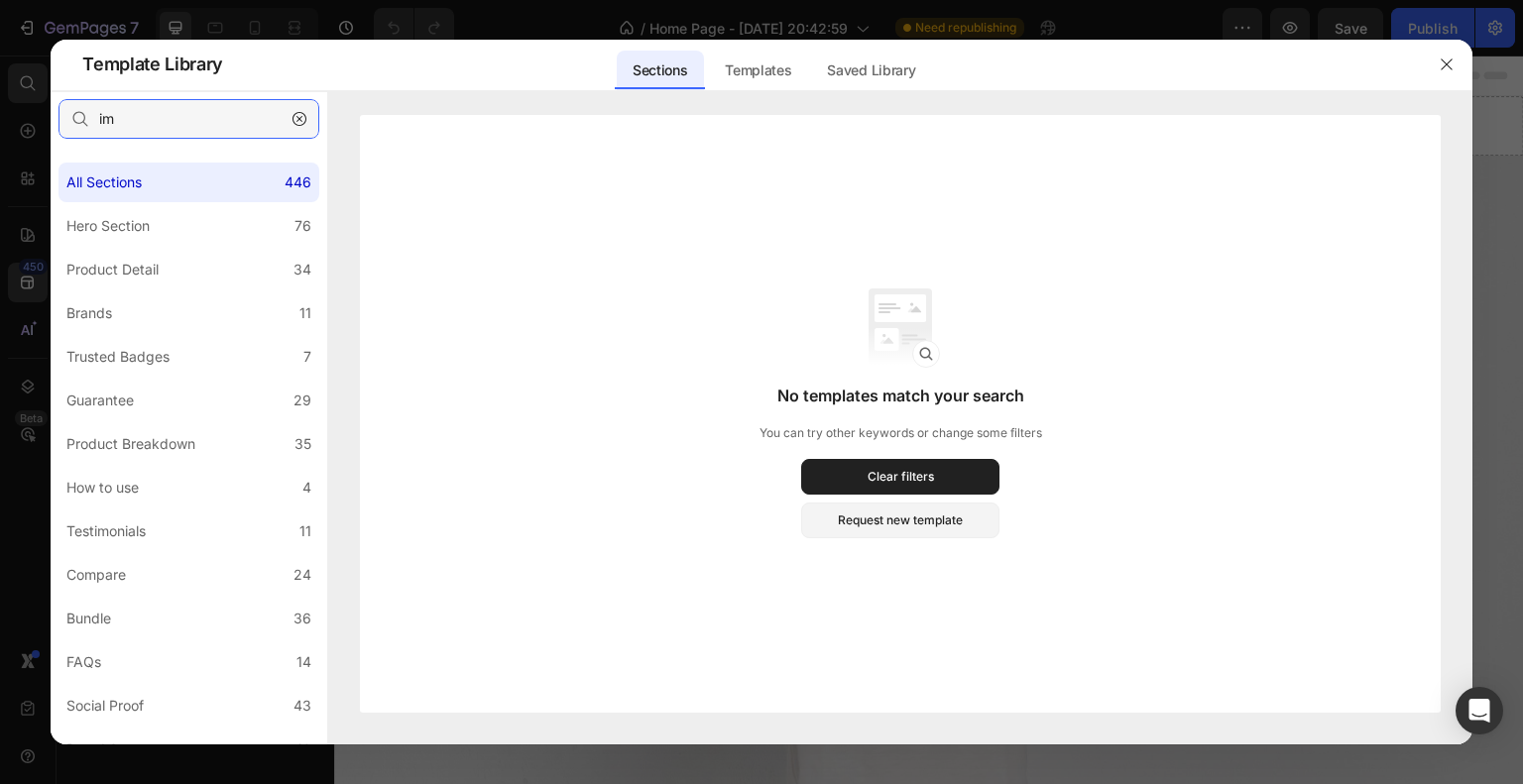 type on "i" 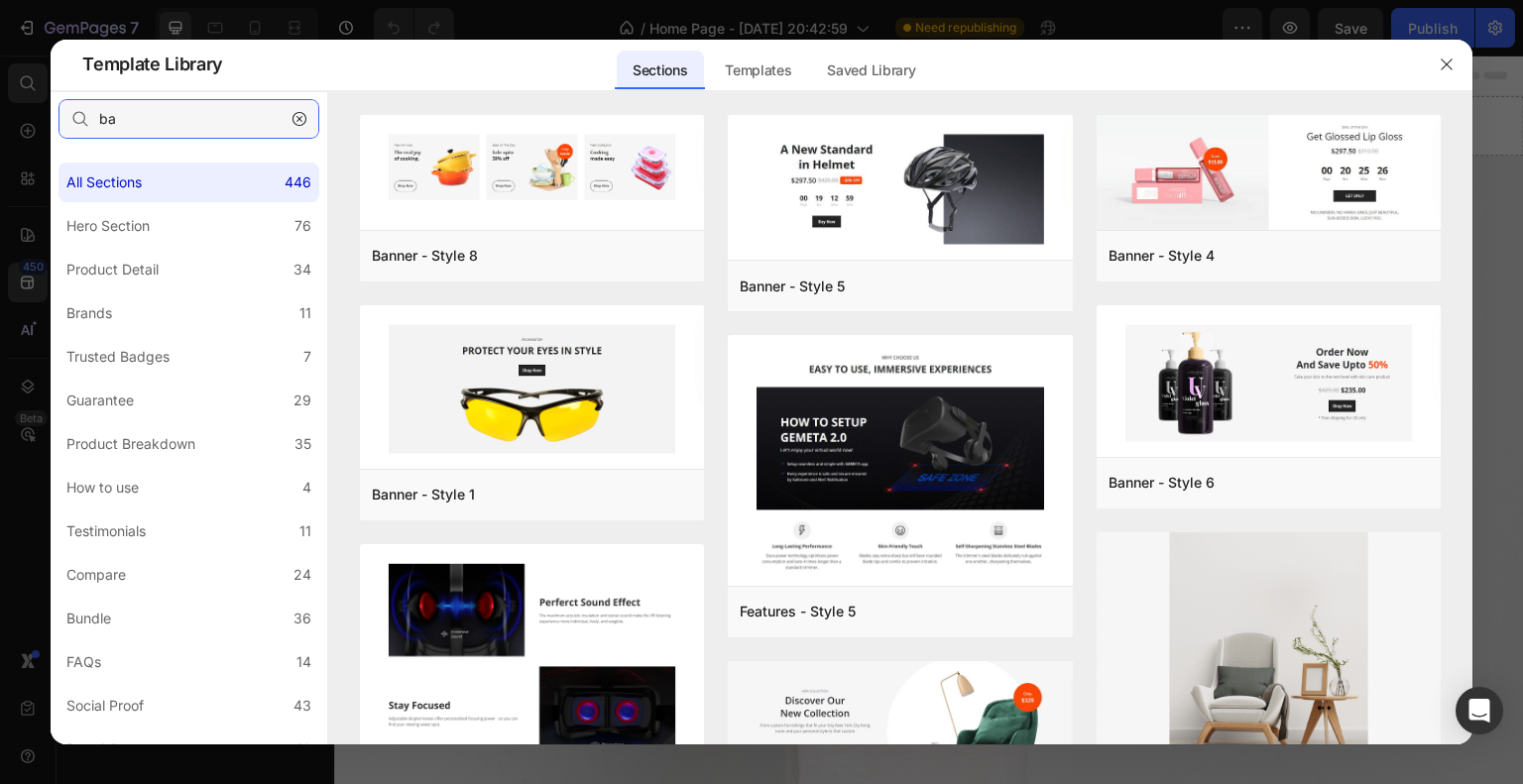 type on "b" 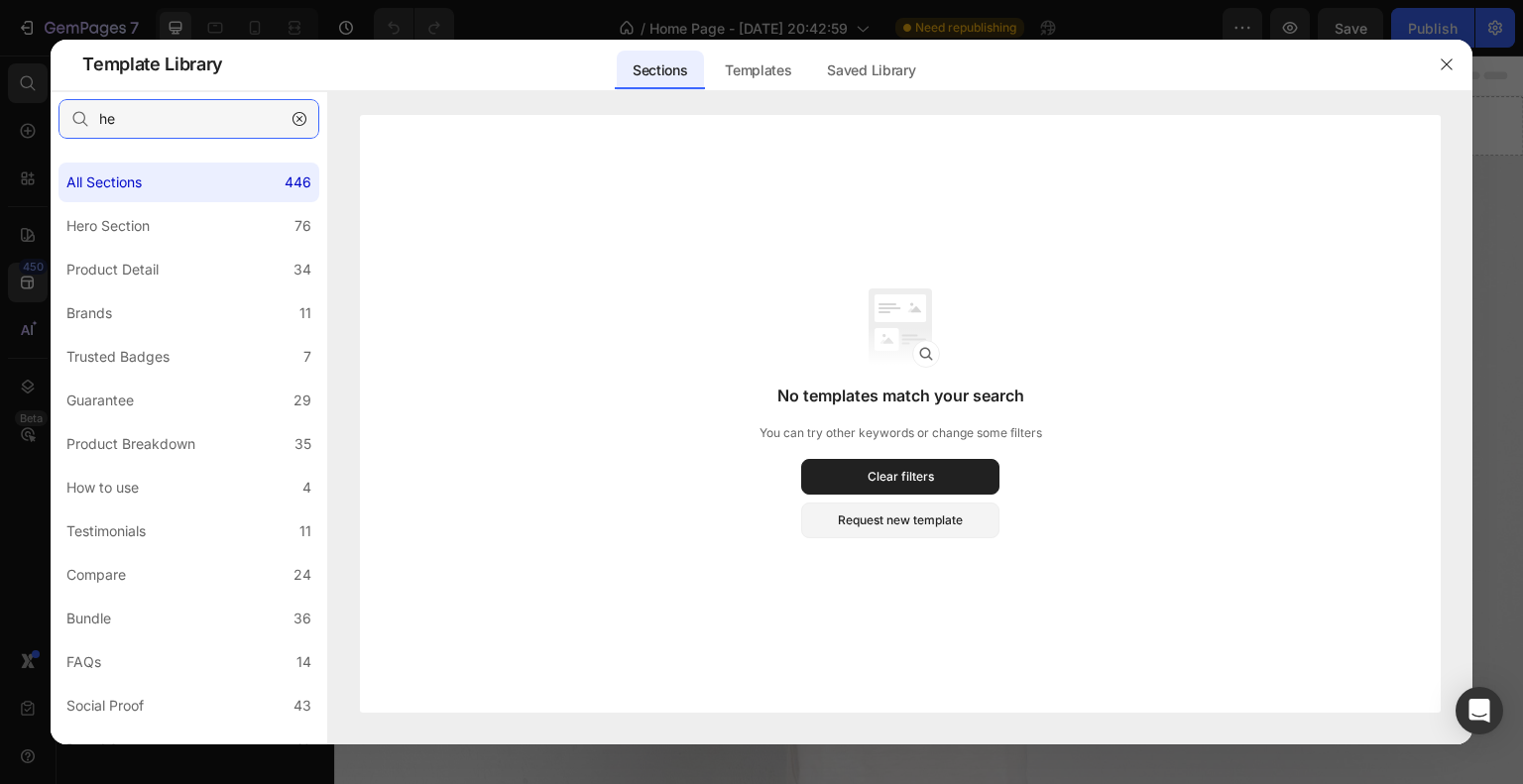 type on "h" 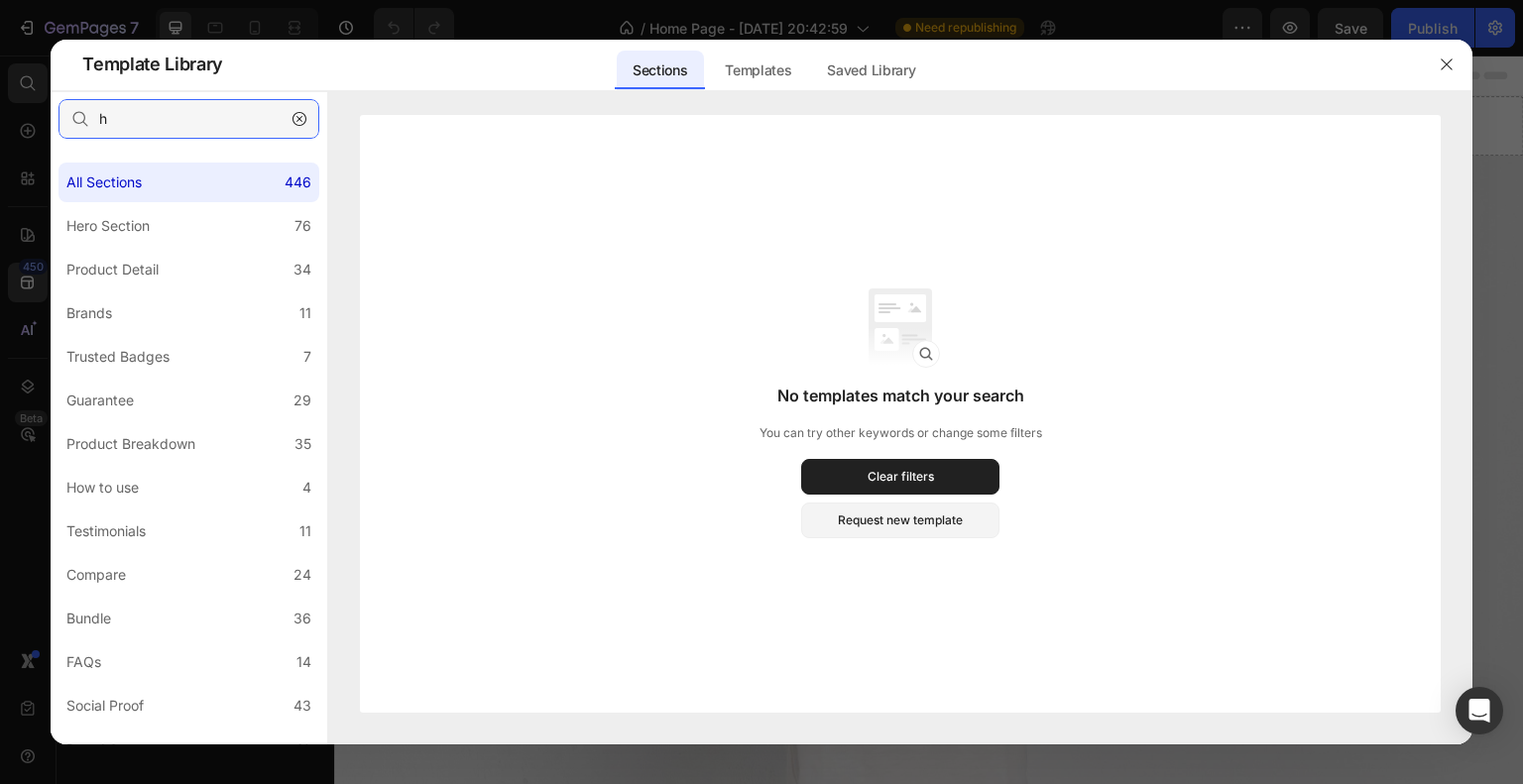 type 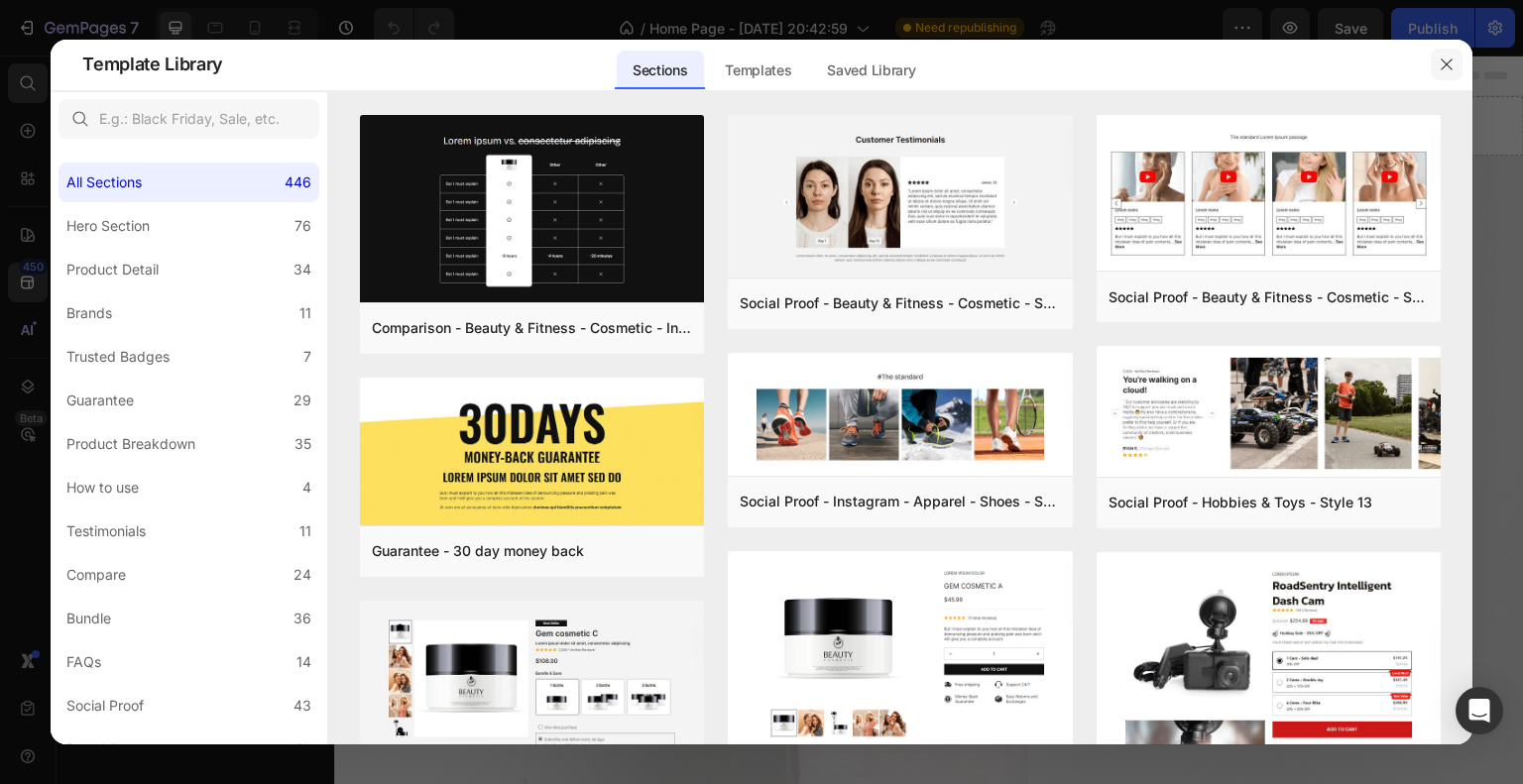 click at bounding box center [1447, 64] 